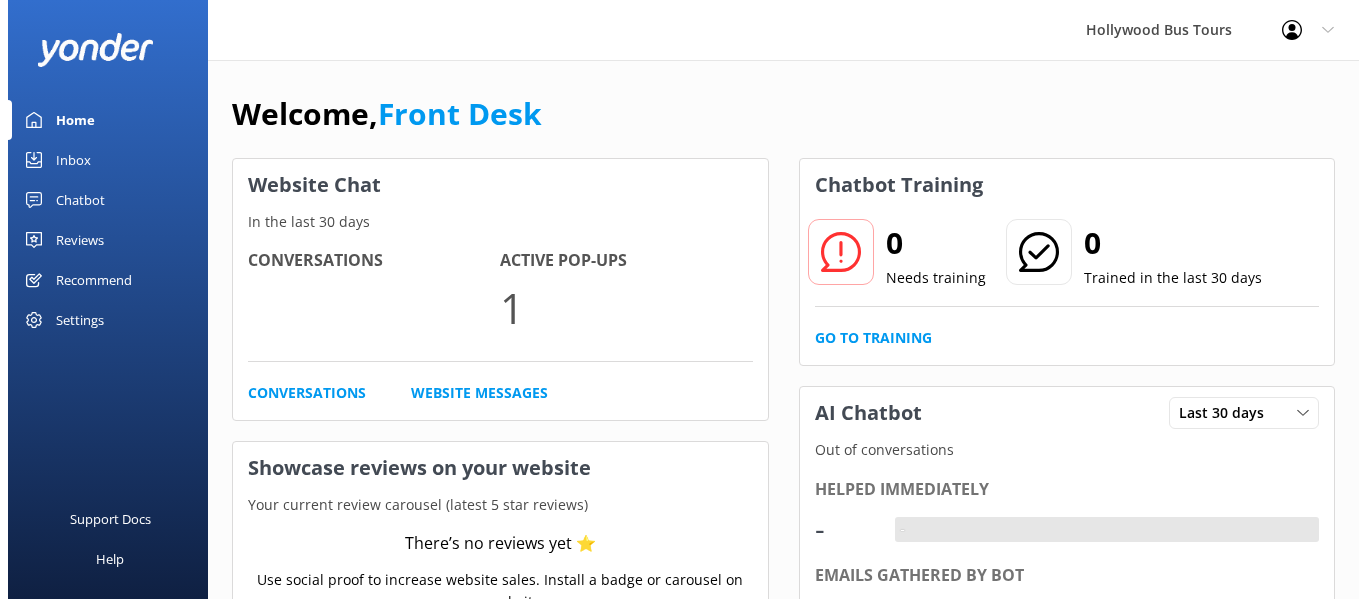 scroll, scrollTop: 0, scrollLeft: 0, axis: both 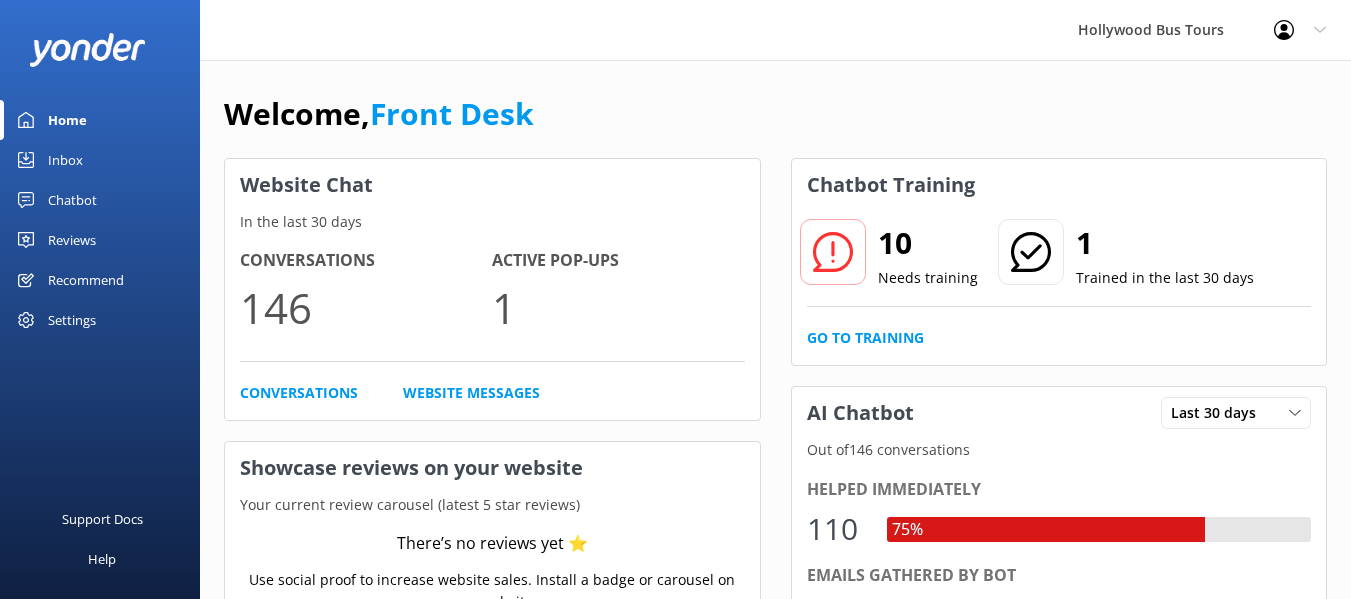 click on "Inbox" at bounding box center (65, 160) 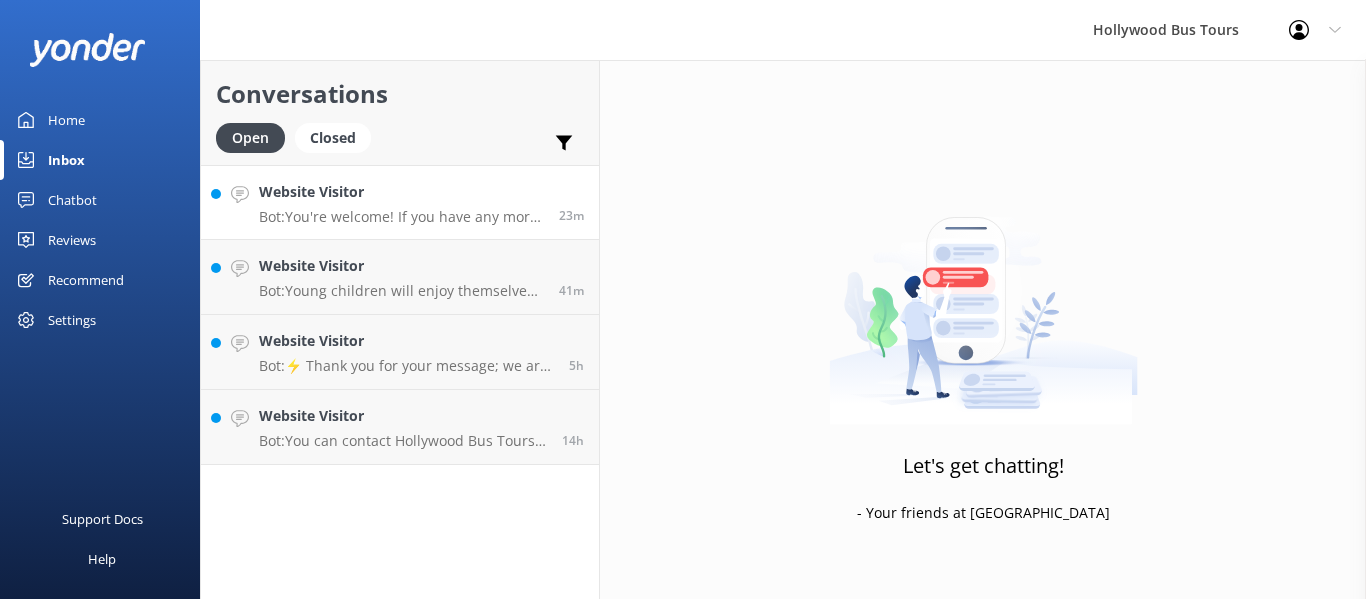 click on "Bot:  You're welcome! If you have any more questions, feel free to ask." at bounding box center [401, 217] 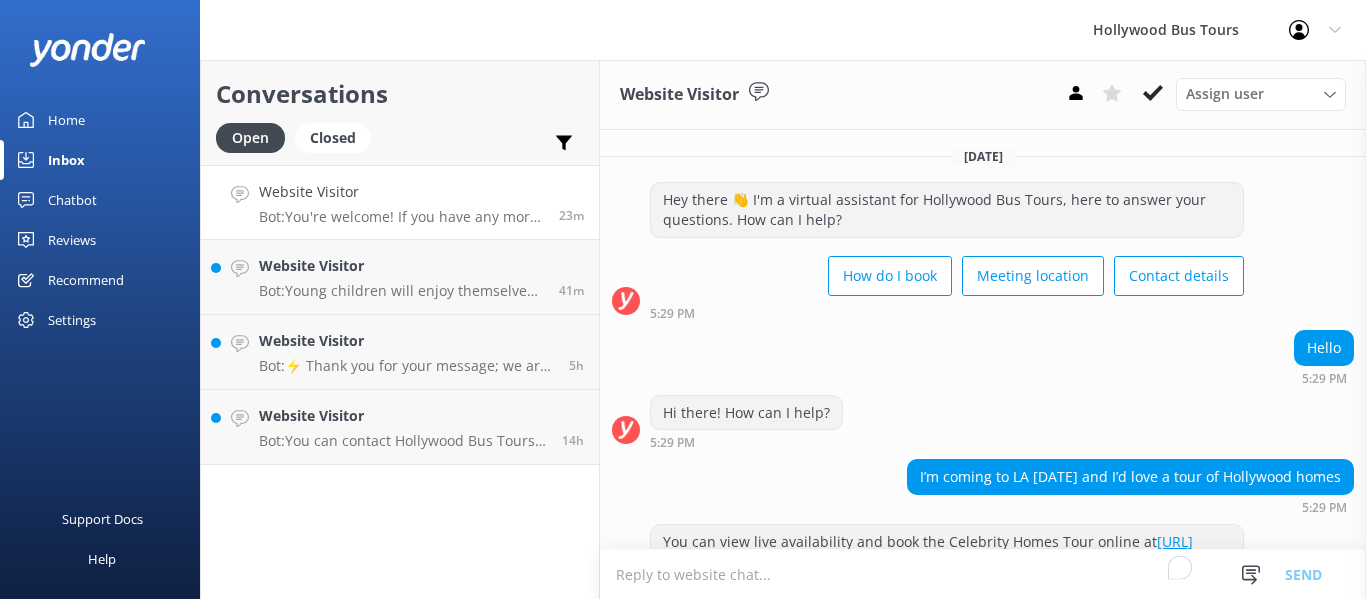 scroll, scrollTop: 1712, scrollLeft: 0, axis: vertical 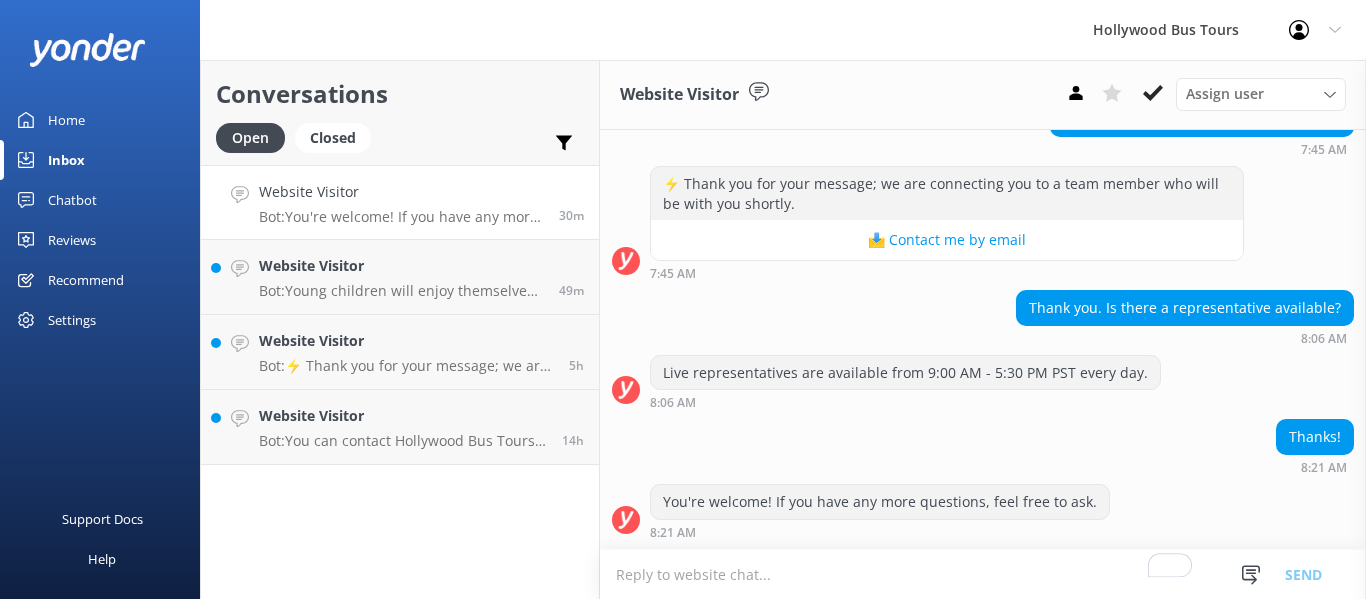 click at bounding box center (983, 574) 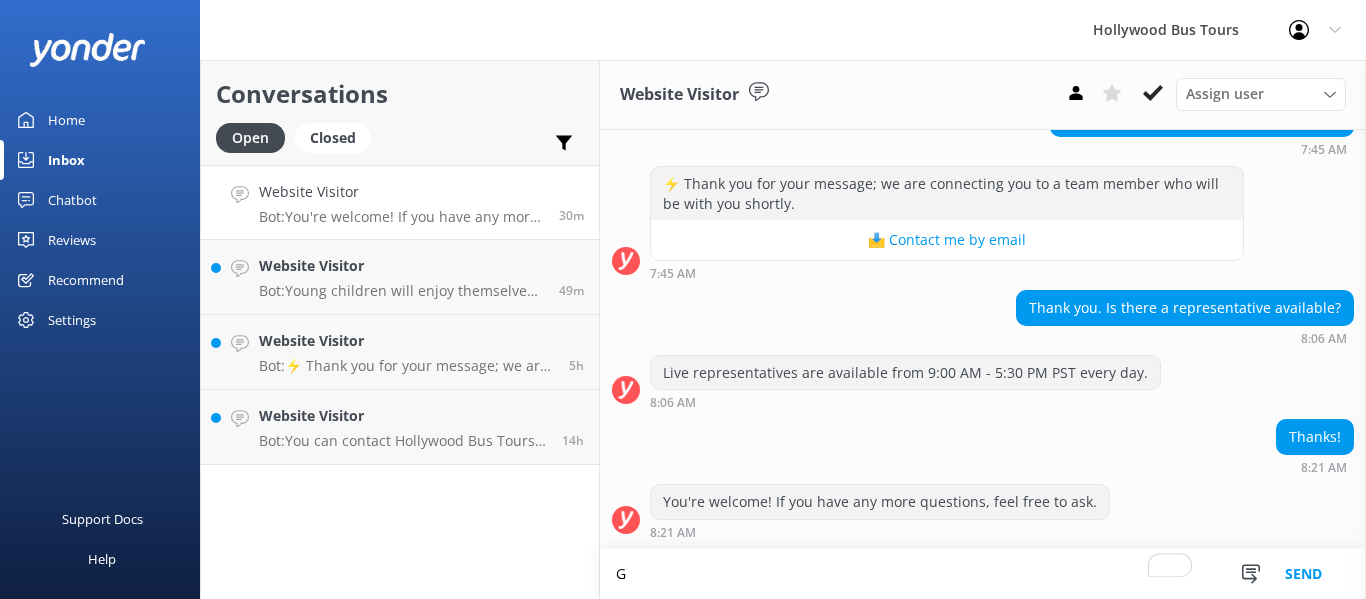 scroll, scrollTop: 1713, scrollLeft: 0, axis: vertical 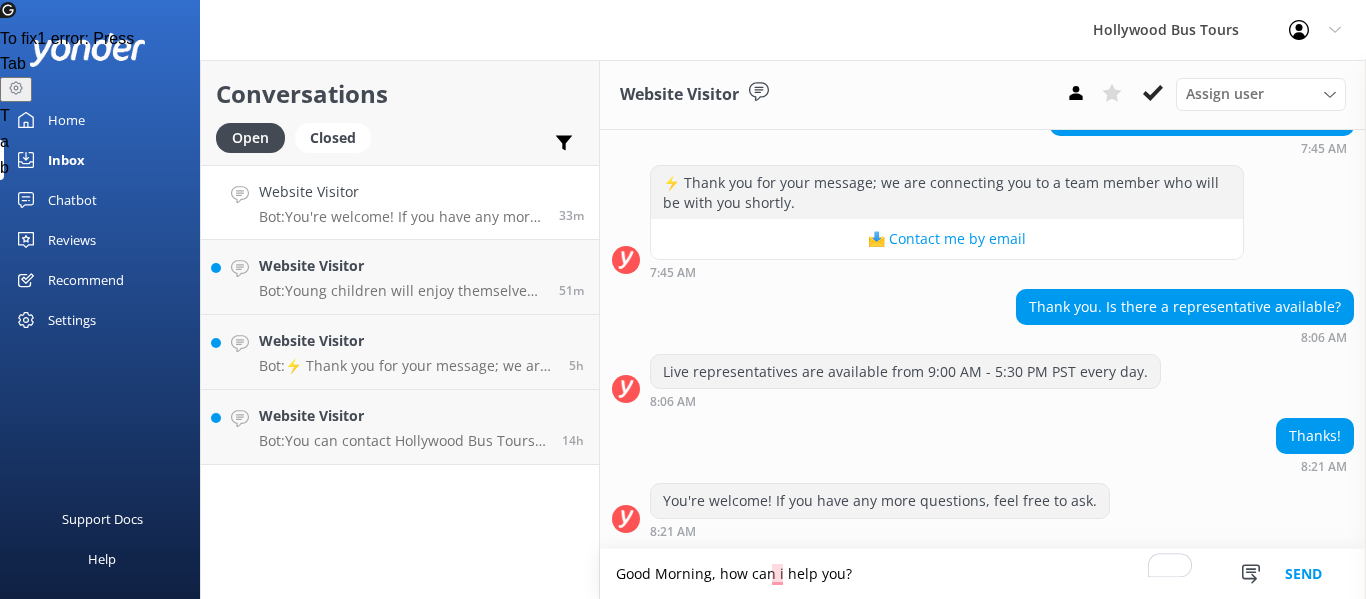 click on "Good Morning, how can i help you?" at bounding box center [983, 574] 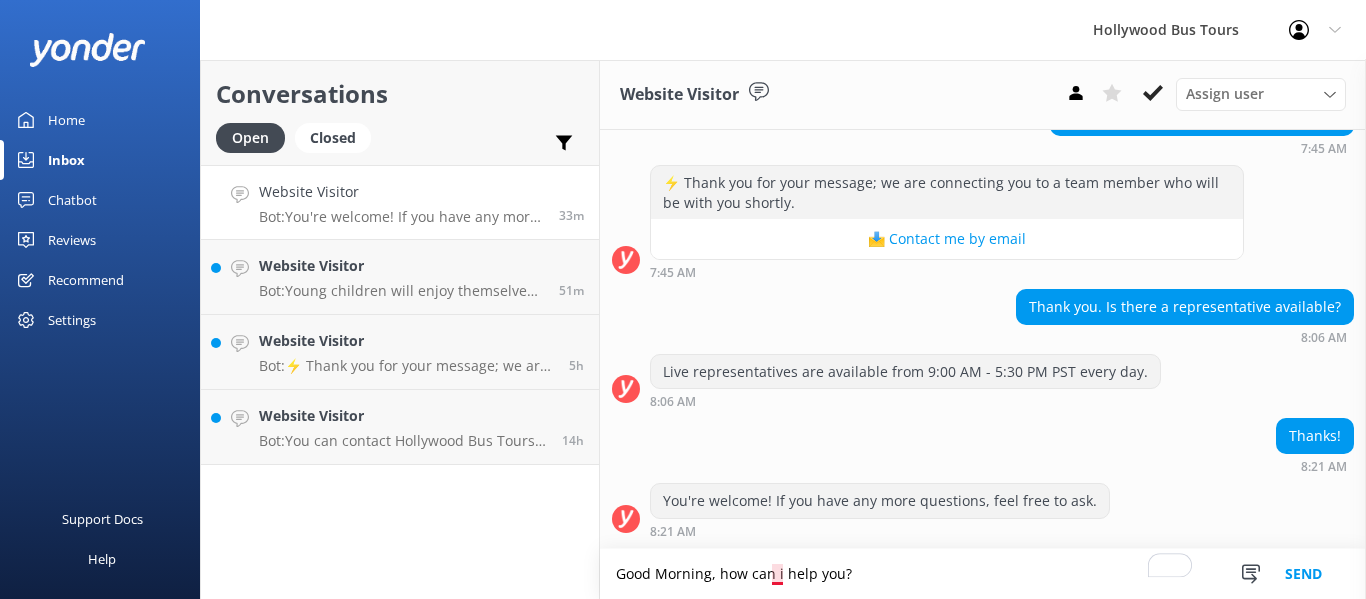 click on "Good Morning, how can i help you?" at bounding box center [983, 574] 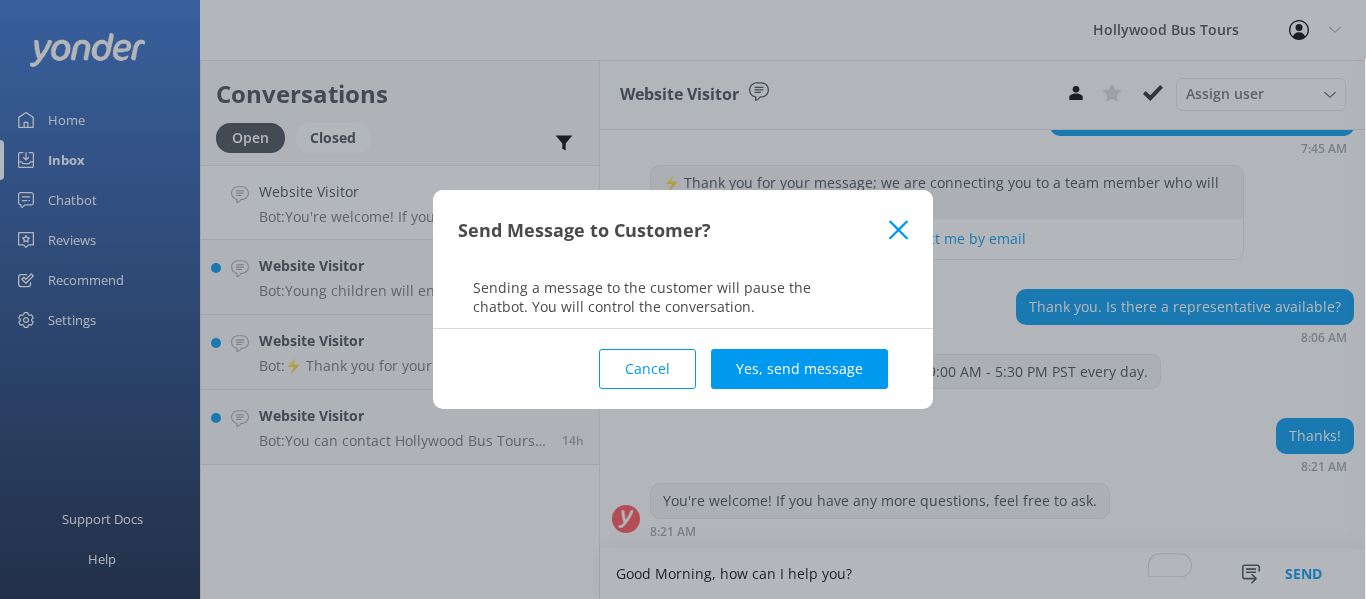type on "Good Morning, how can I help you?" 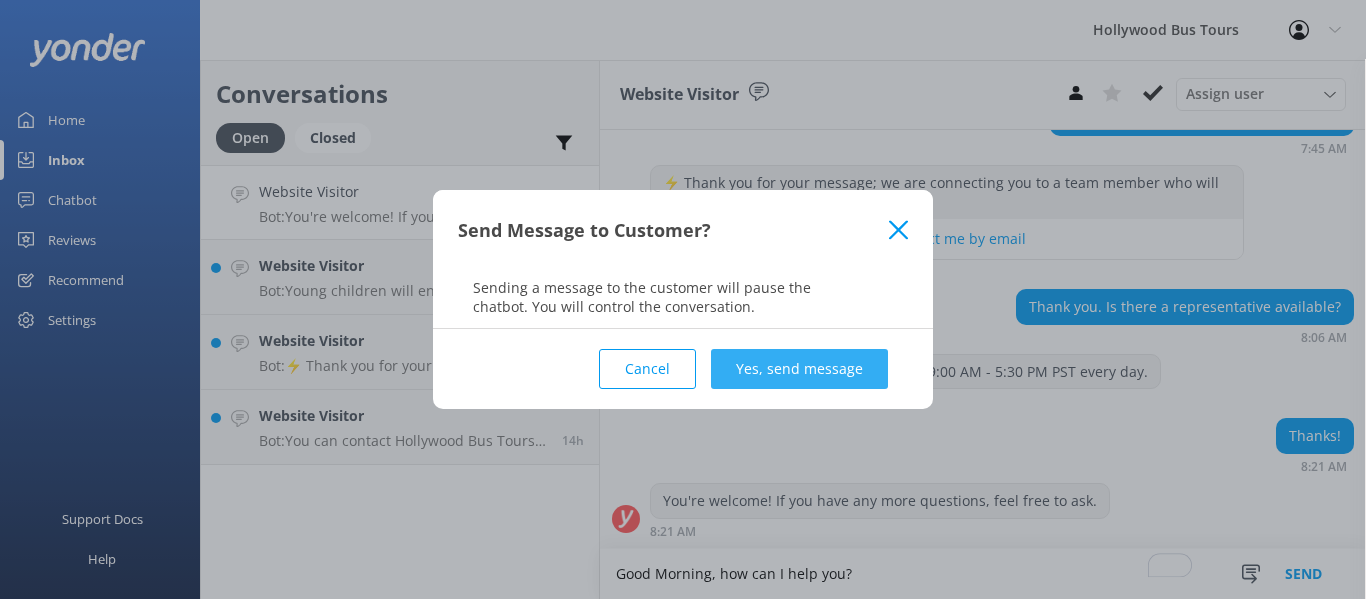 click on "Yes, send message" at bounding box center [799, 369] 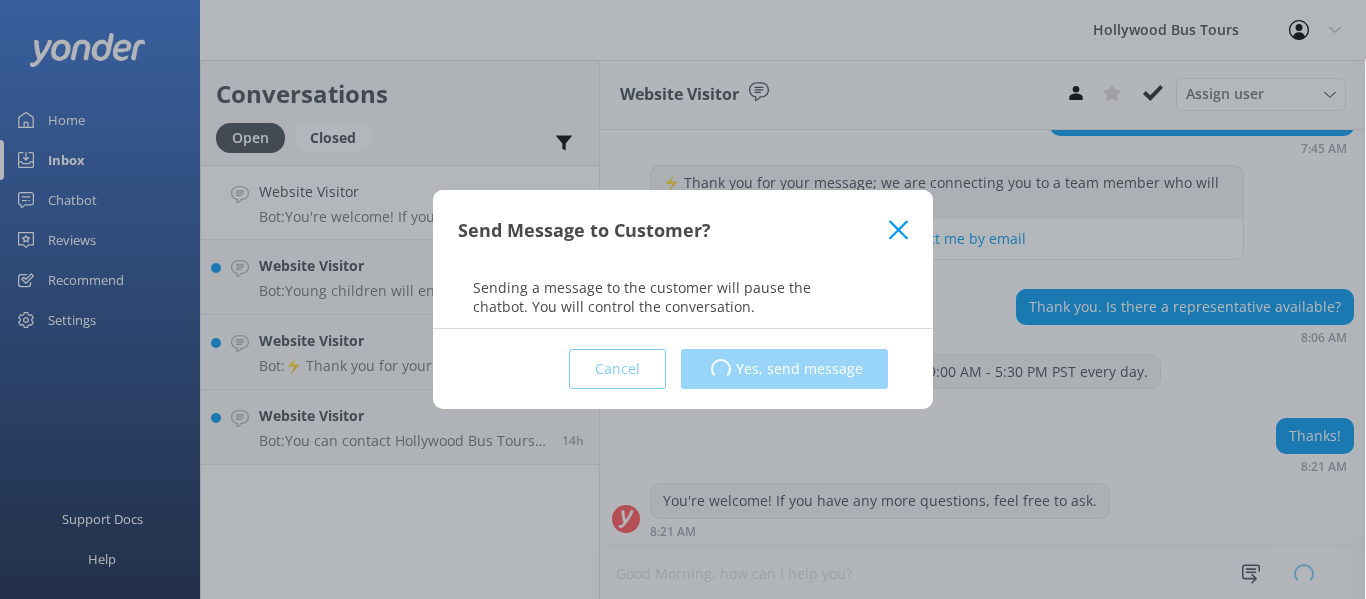 type 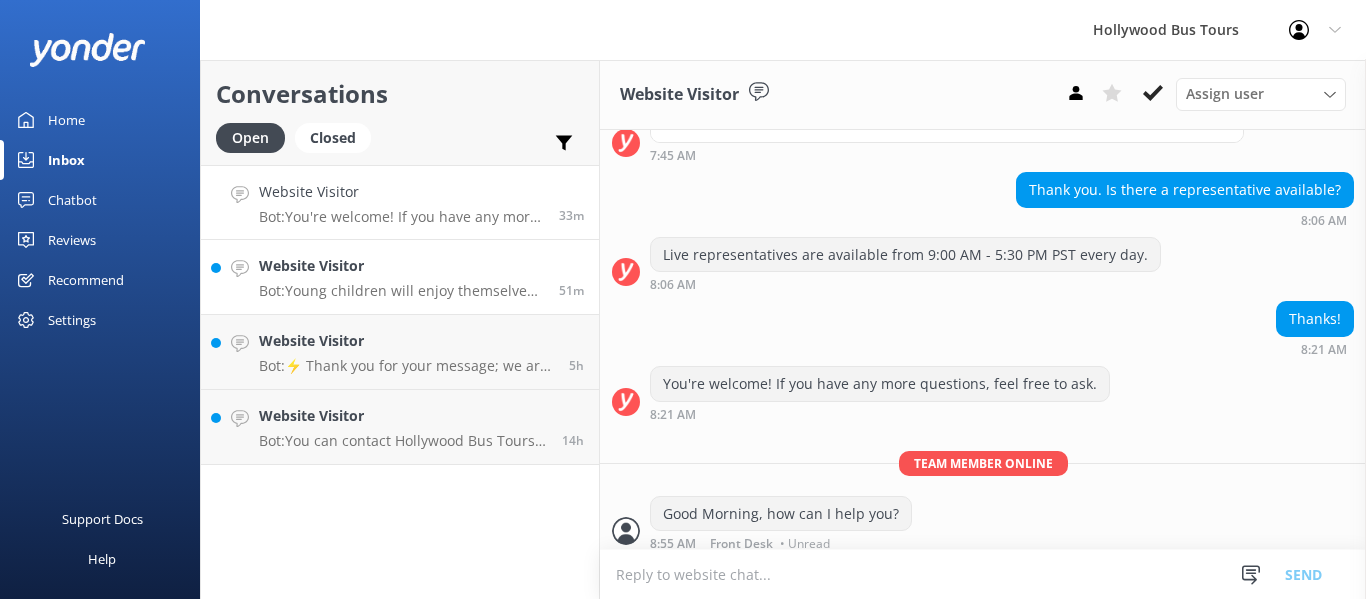 scroll, scrollTop: 1841, scrollLeft: 0, axis: vertical 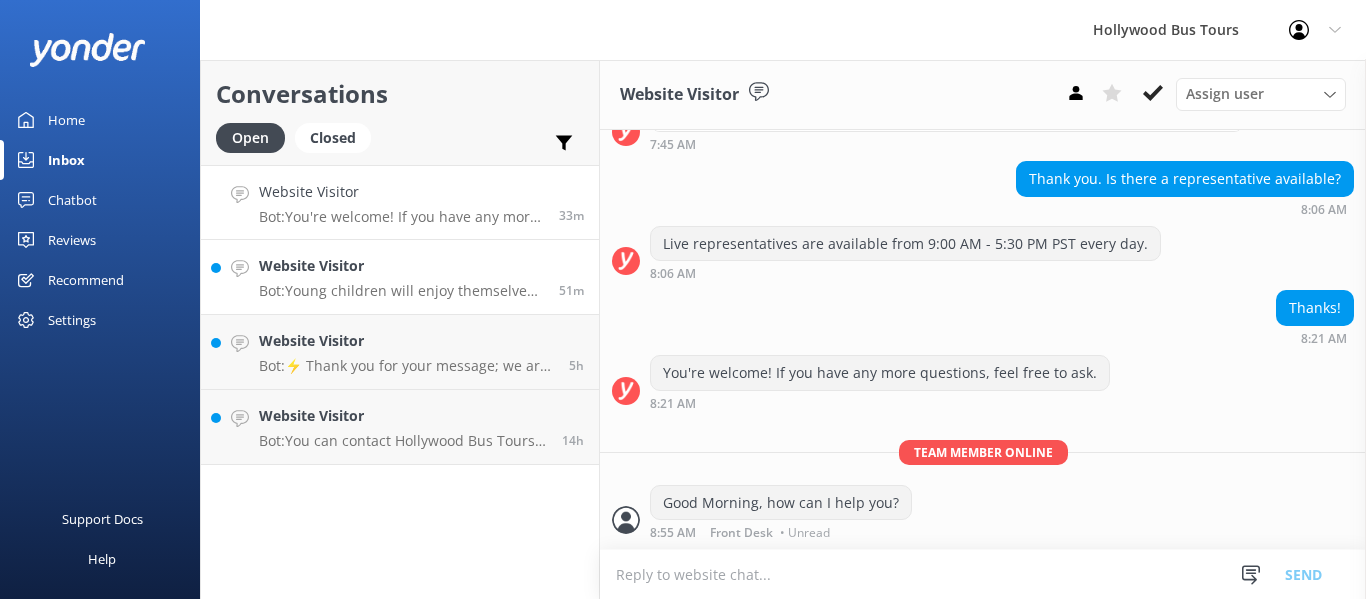 click on "Website Visitor" at bounding box center [401, 266] 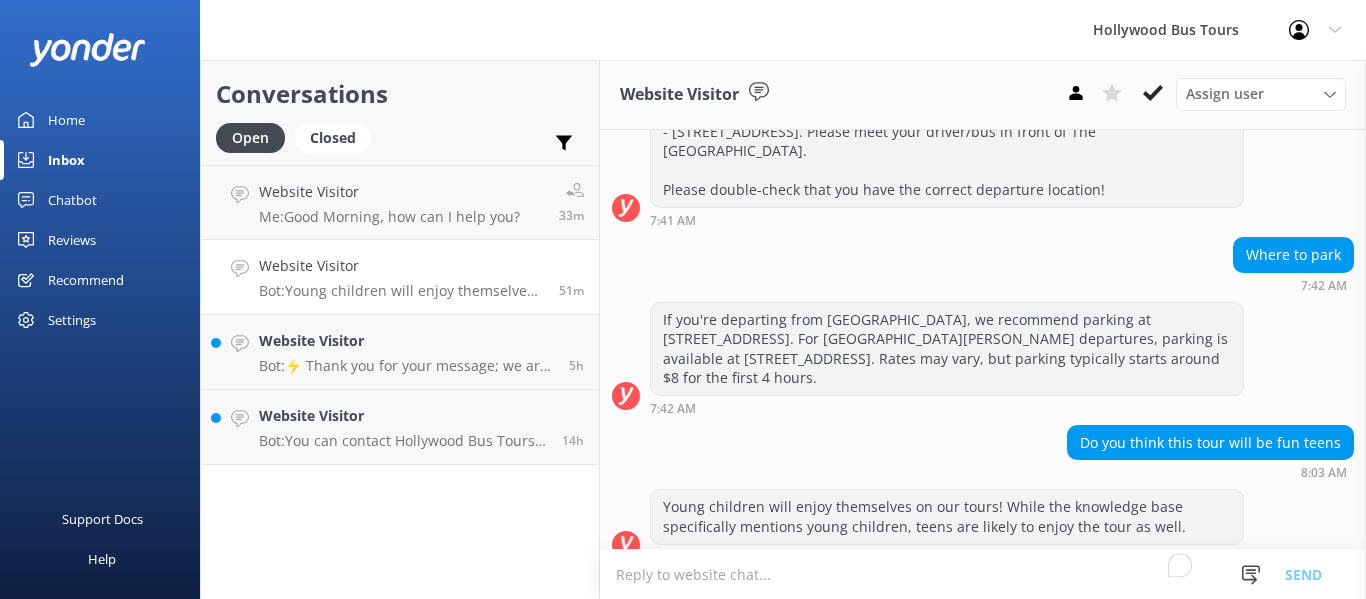 scroll, scrollTop: 384, scrollLeft: 0, axis: vertical 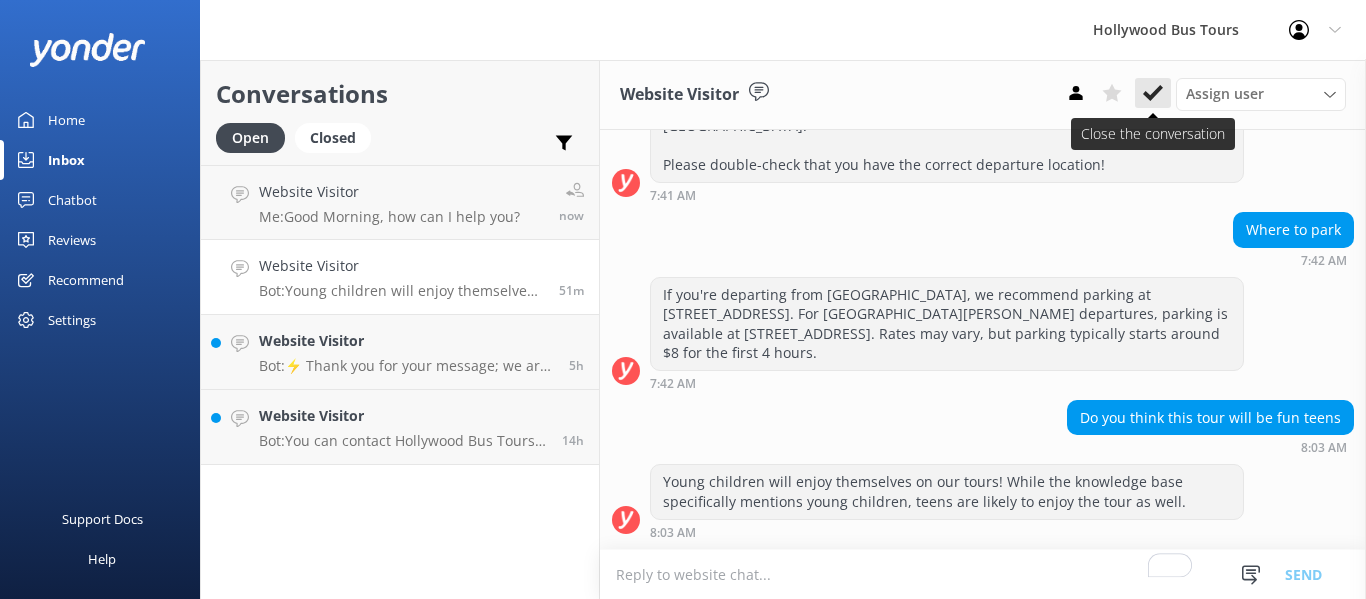 click 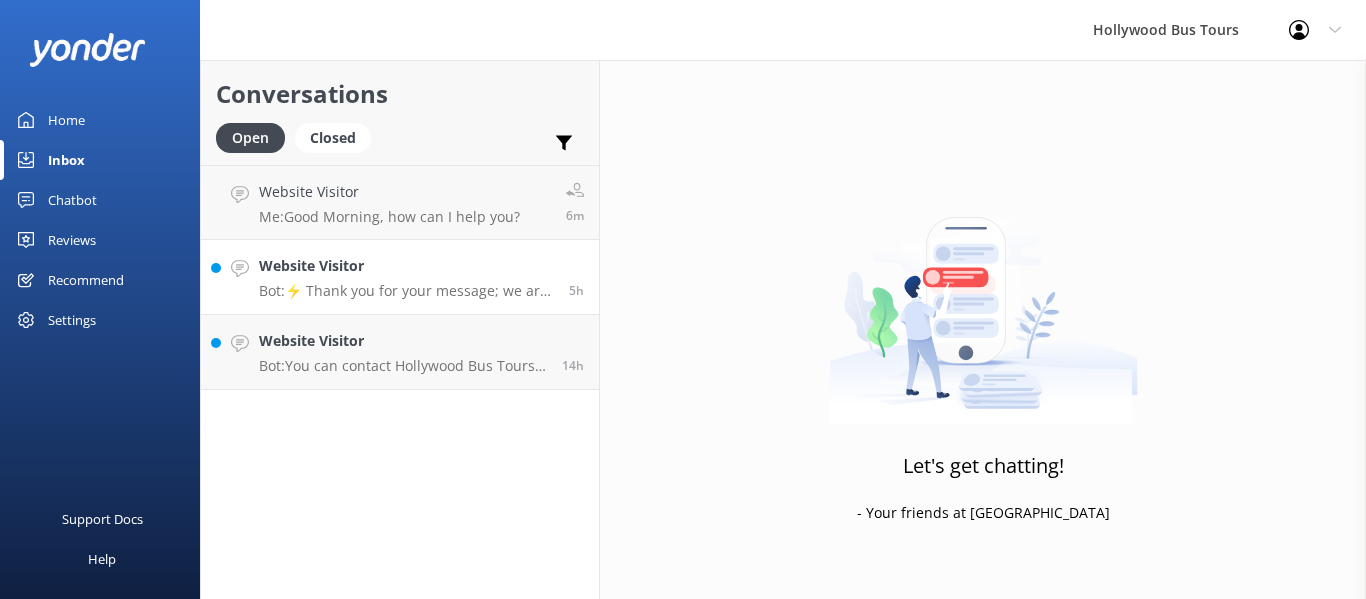click on "Bot:  ⚡ Thank you for your message; we are connecting you to a team member who will be with you shortly." at bounding box center [406, 291] 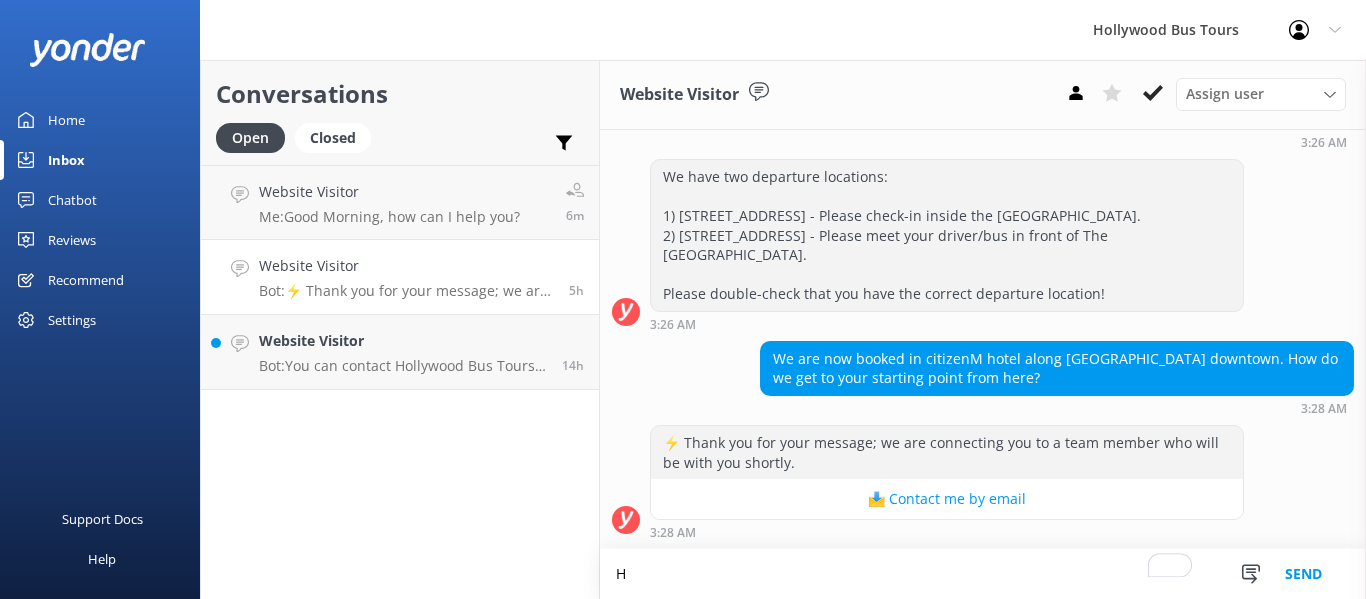 scroll, scrollTop: 425, scrollLeft: 0, axis: vertical 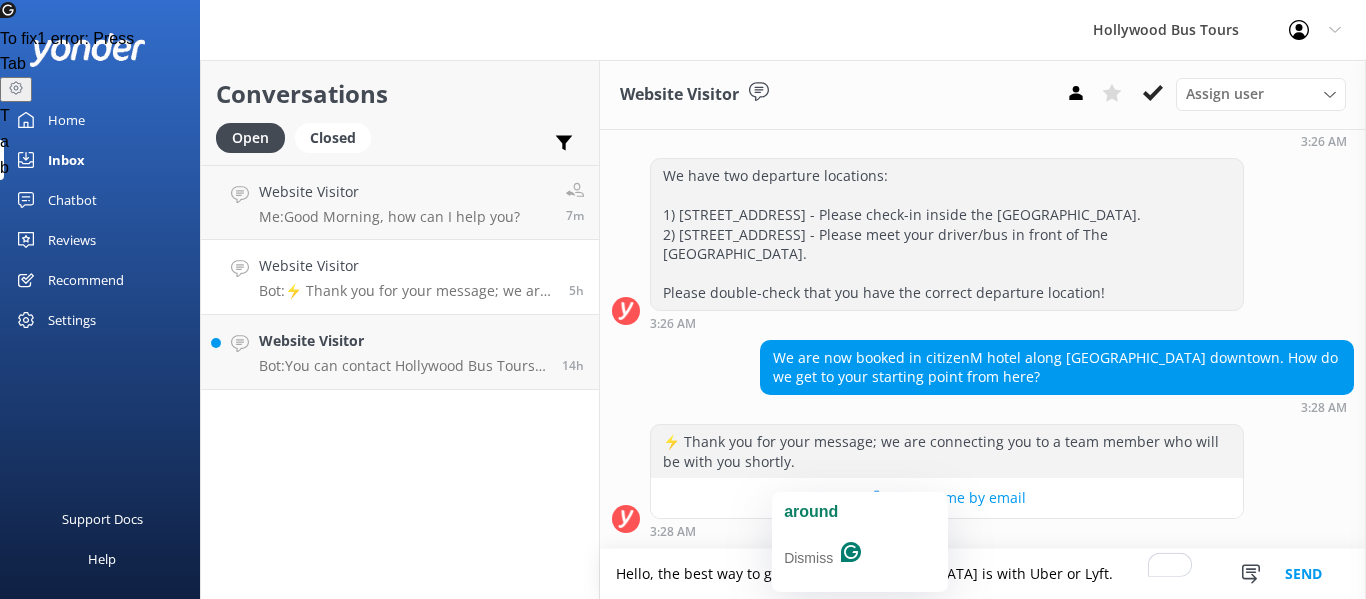 click on "Hello, the best way to get arounf [GEOGRAPHIC_DATA] is with Uber or Lyft." at bounding box center [983, 574] 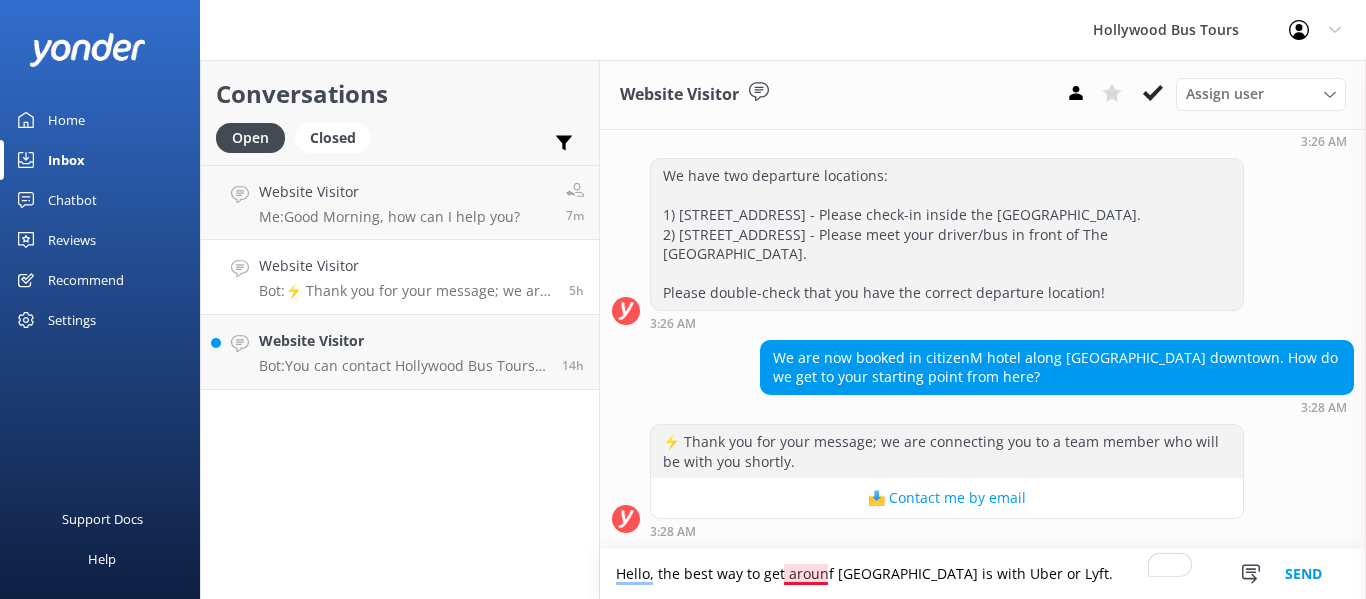 click on "Hello, the best way to get arounf [GEOGRAPHIC_DATA] is with Uber or Lyft." at bounding box center [983, 574] 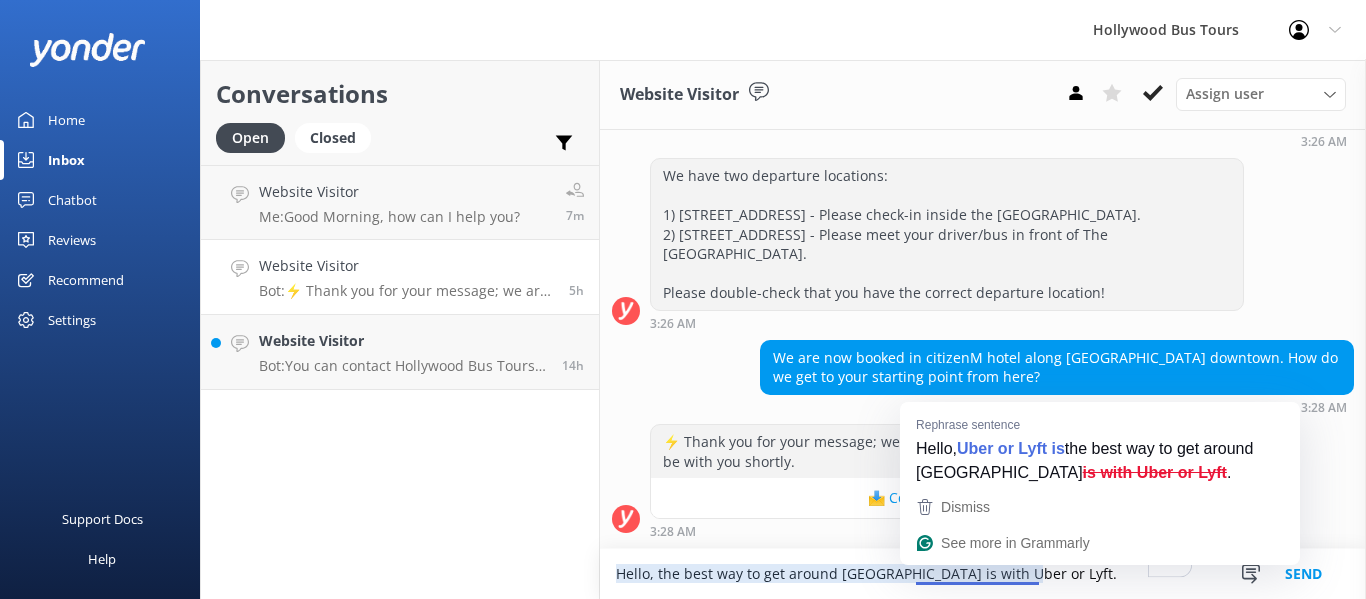 click on "Hello, the best way to get around [GEOGRAPHIC_DATA] is with Uber or Lyft." at bounding box center (983, 574) 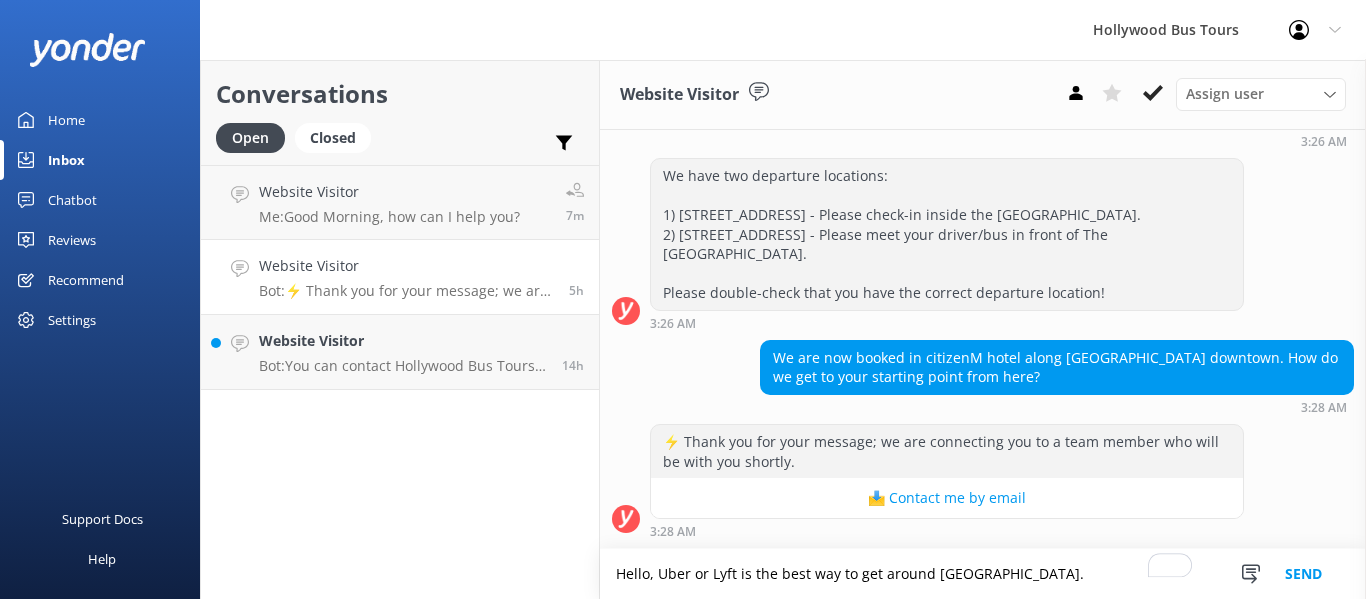 type on "Hello, Uber or Lyft is the best way to get around [GEOGRAPHIC_DATA]." 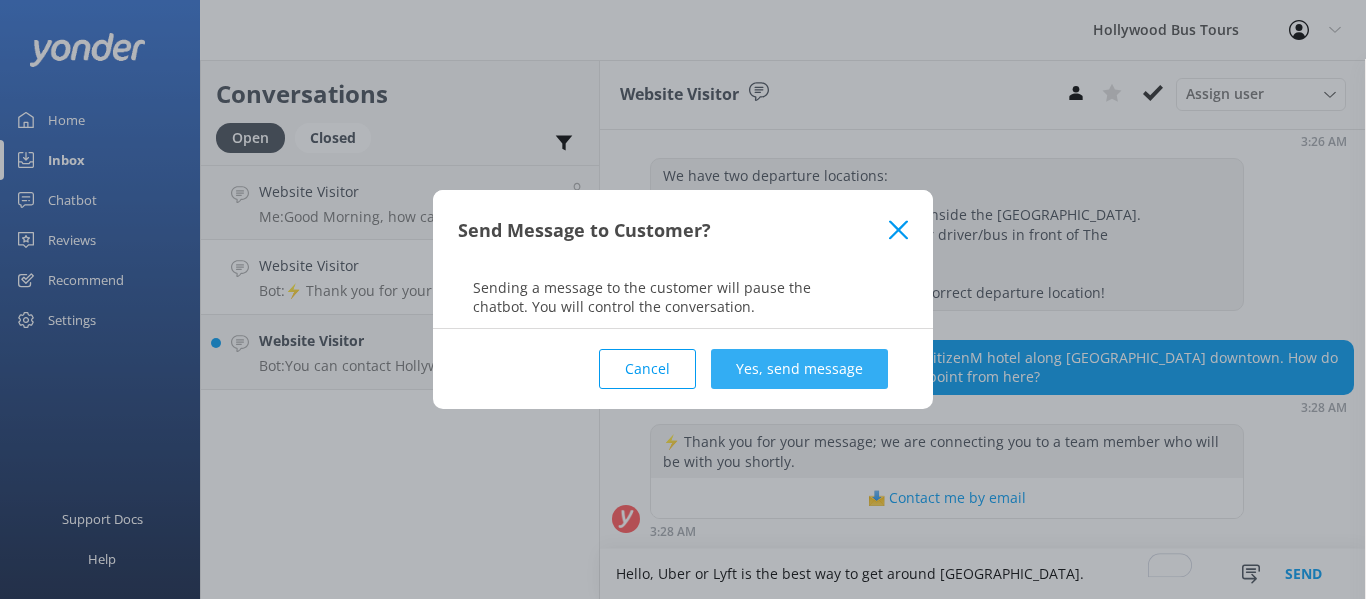 click on "Yes, send message" at bounding box center [799, 369] 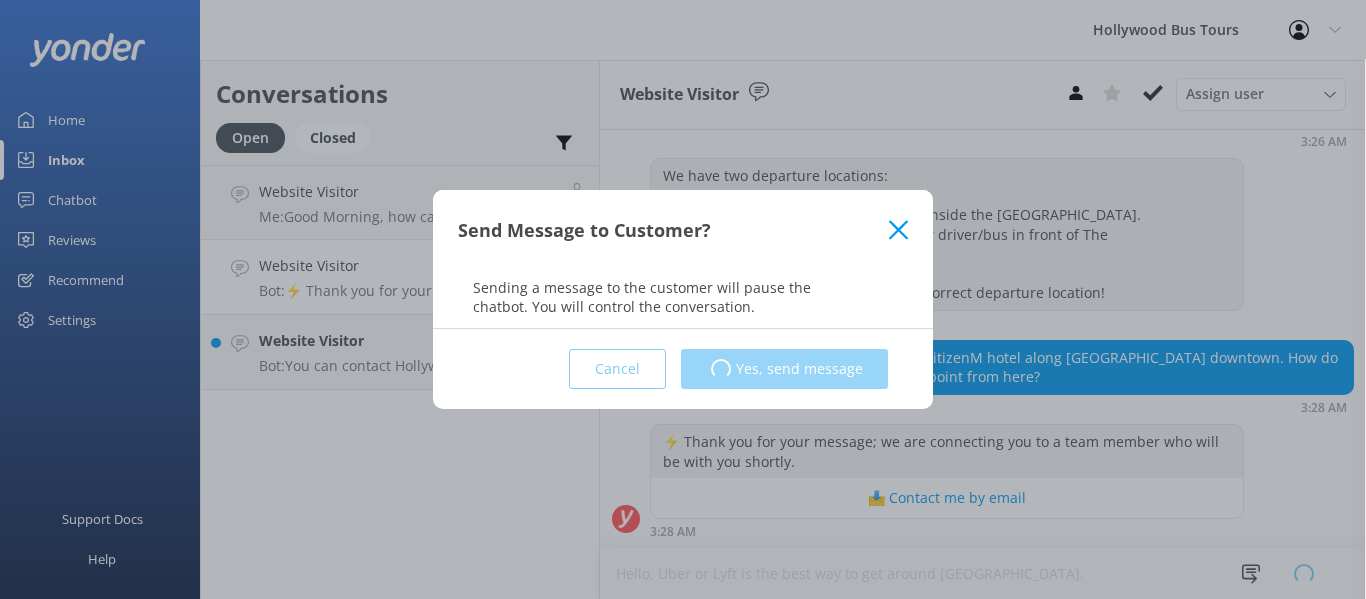 type 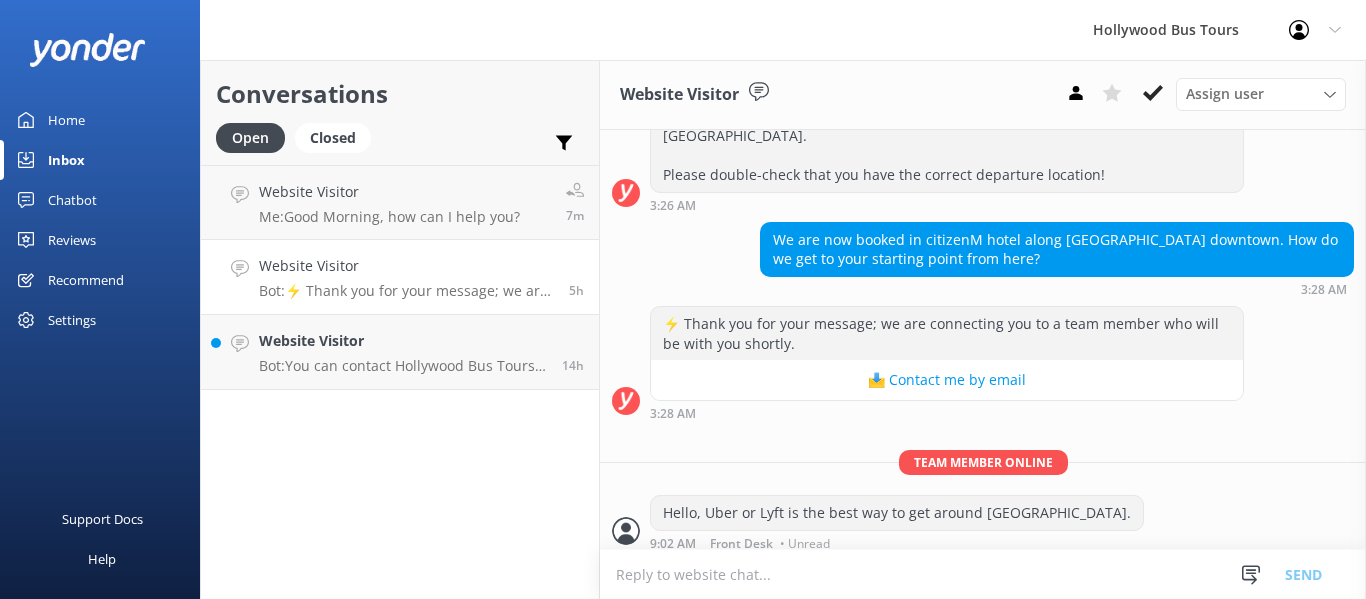 scroll, scrollTop: 554, scrollLeft: 0, axis: vertical 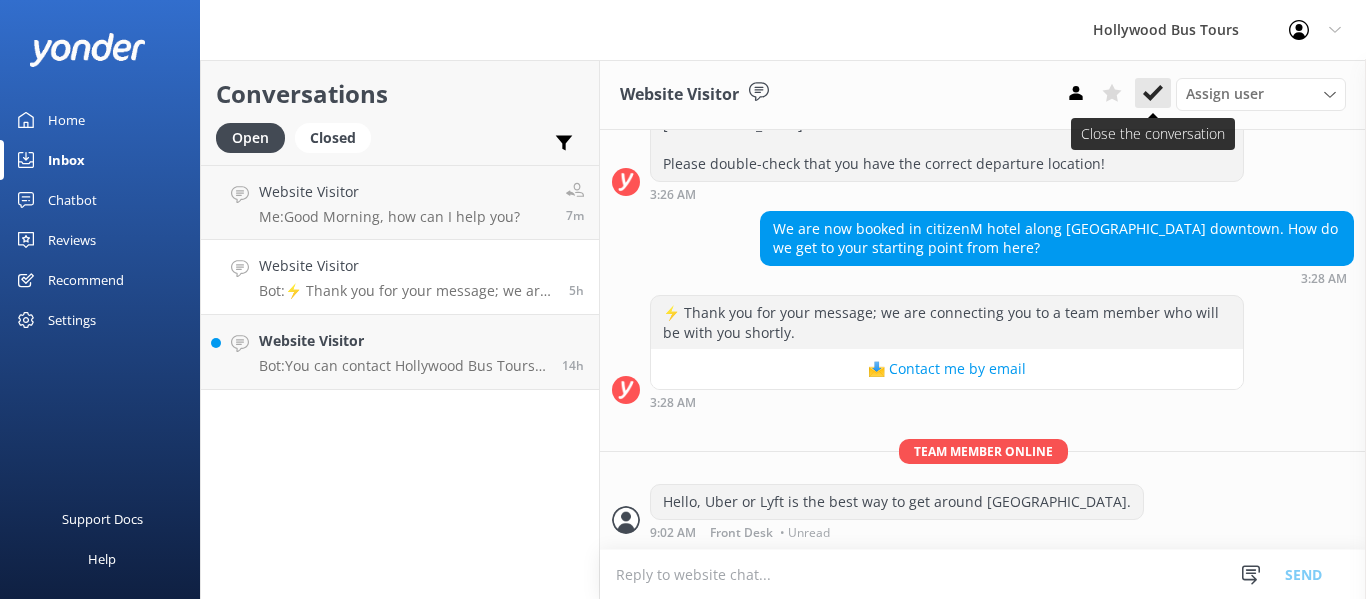 click 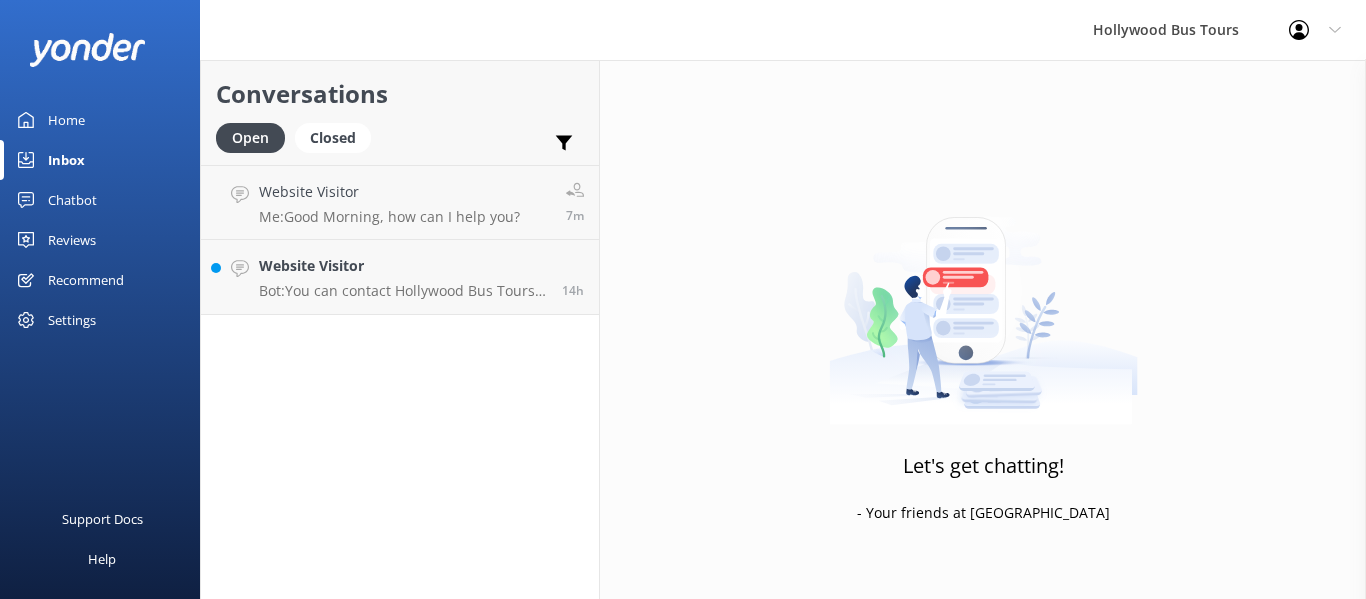 click on "Conversations Open Closed Important Assigned to me Unassigned Website Visitor Me:  Good Morning, how can I help you? 7m Website Visitor Bot:  You can contact Hollywood Bus Tours by phone at [PHONE_NUMBER] or by email at [EMAIL_ADDRESS][DOMAIN_NAME]. Feel free to reach out with any questions or to get assistance with your booking! 14h" at bounding box center (400, 329) 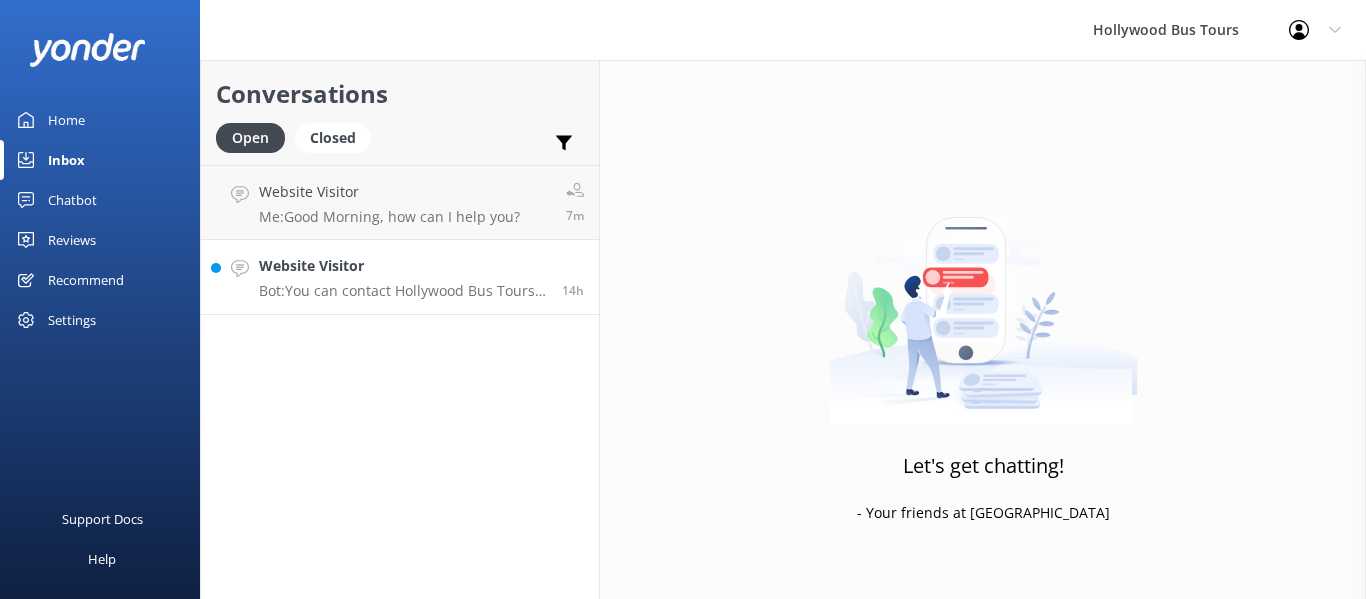 click on "Bot:  You can contact Hollywood Bus Tours by phone at [PHONE_NUMBER] or by email at [EMAIL_ADDRESS][DOMAIN_NAME]. Feel free to reach out with any questions or to get assistance with your booking!" at bounding box center (403, 291) 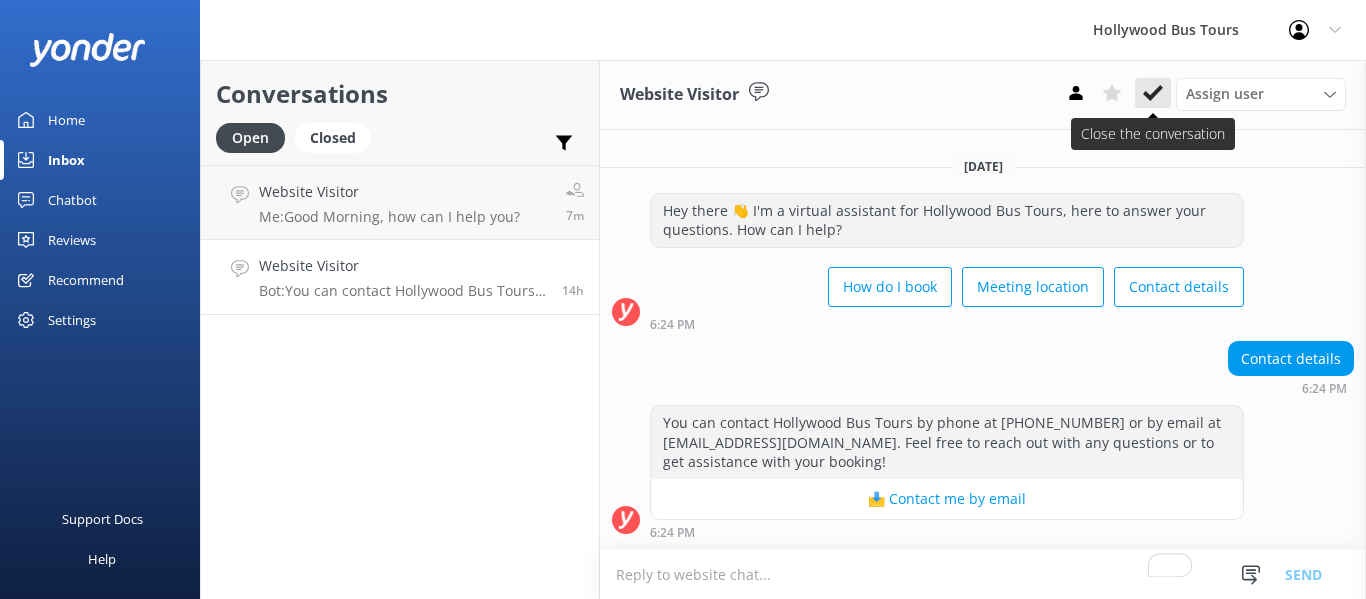 click 